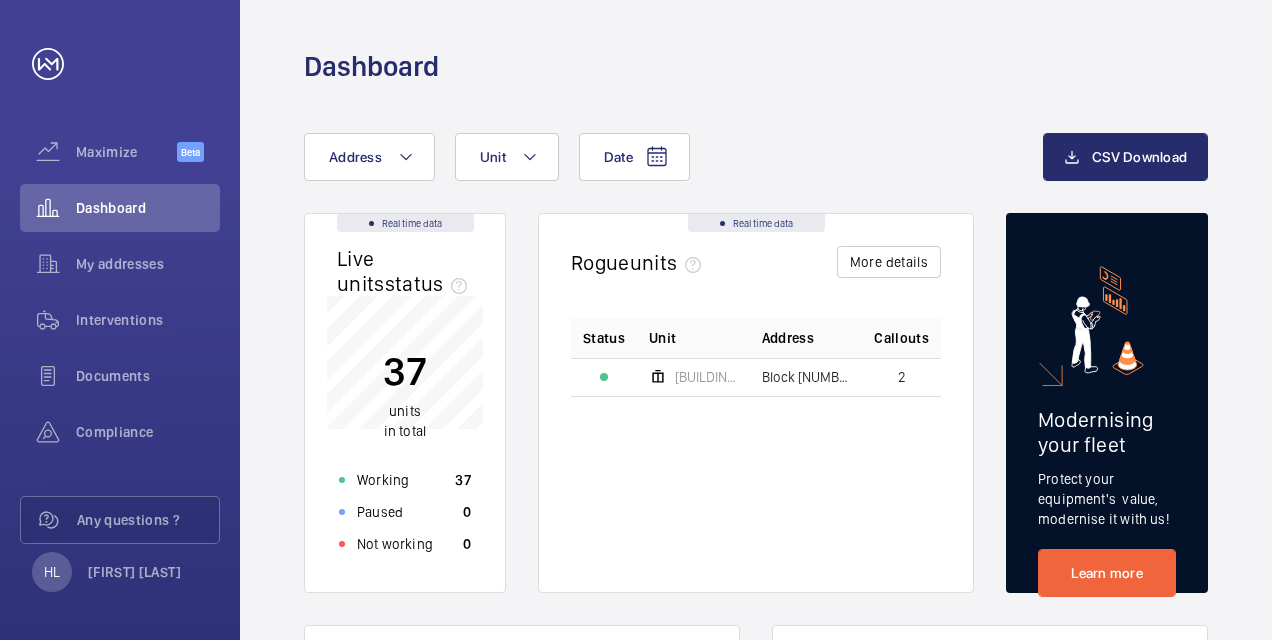 scroll, scrollTop: 0, scrollLeft: 0, axis: both 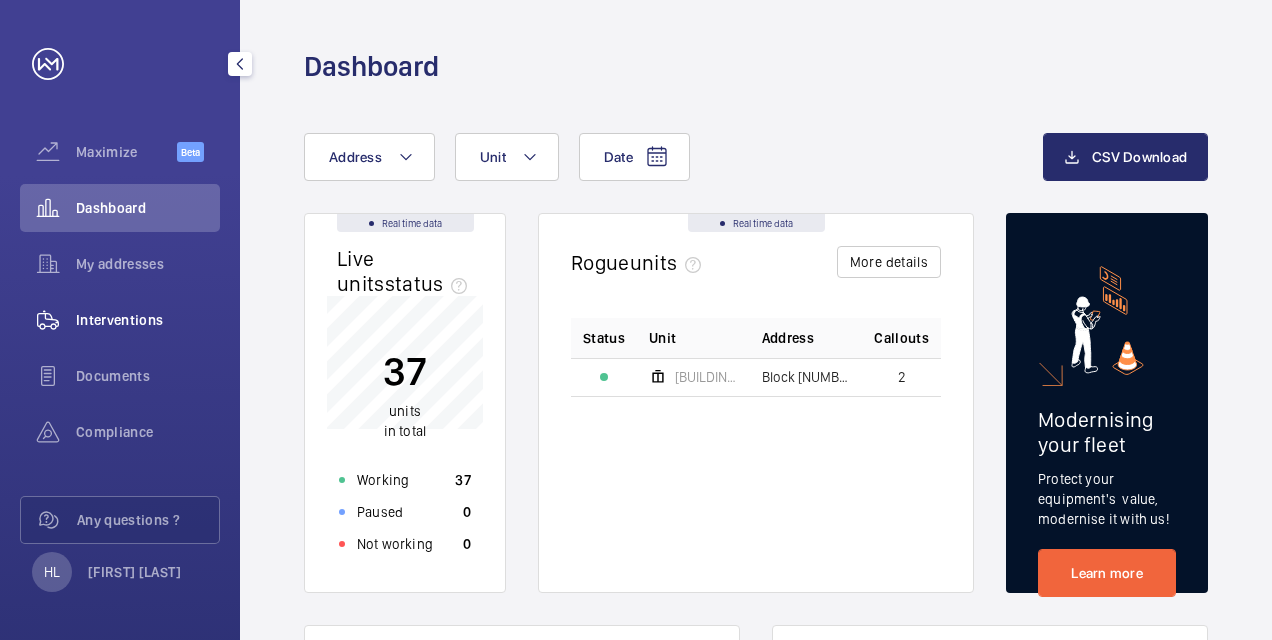 click on "Interventions" 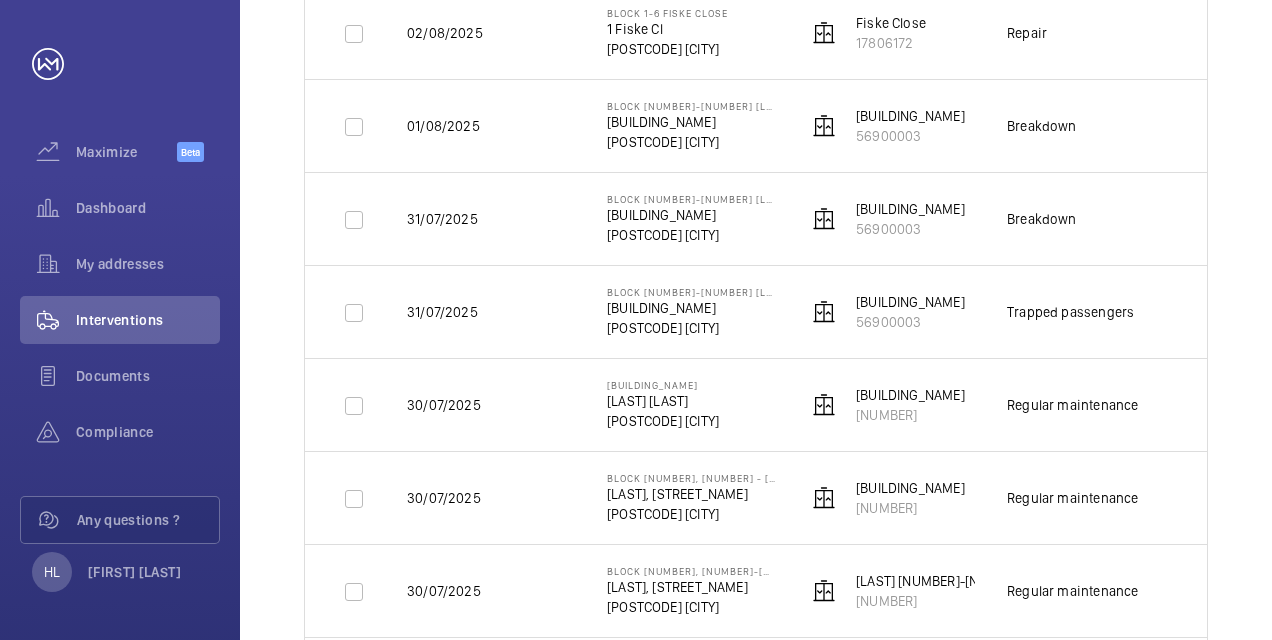 scroll, scrollTop: 0, scrollLeft: 0, axis: both 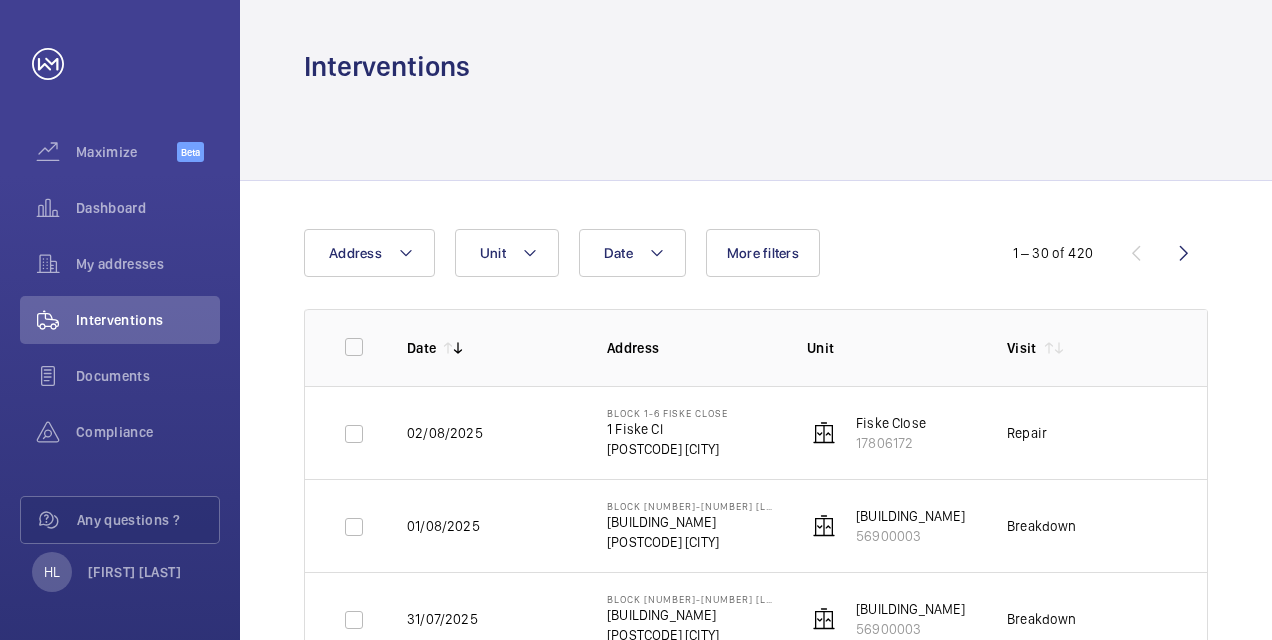 drag, startPoint x: 993, startPoint y: 422, endPoint x: 978, endPoint y: 416, distance: 16.155495 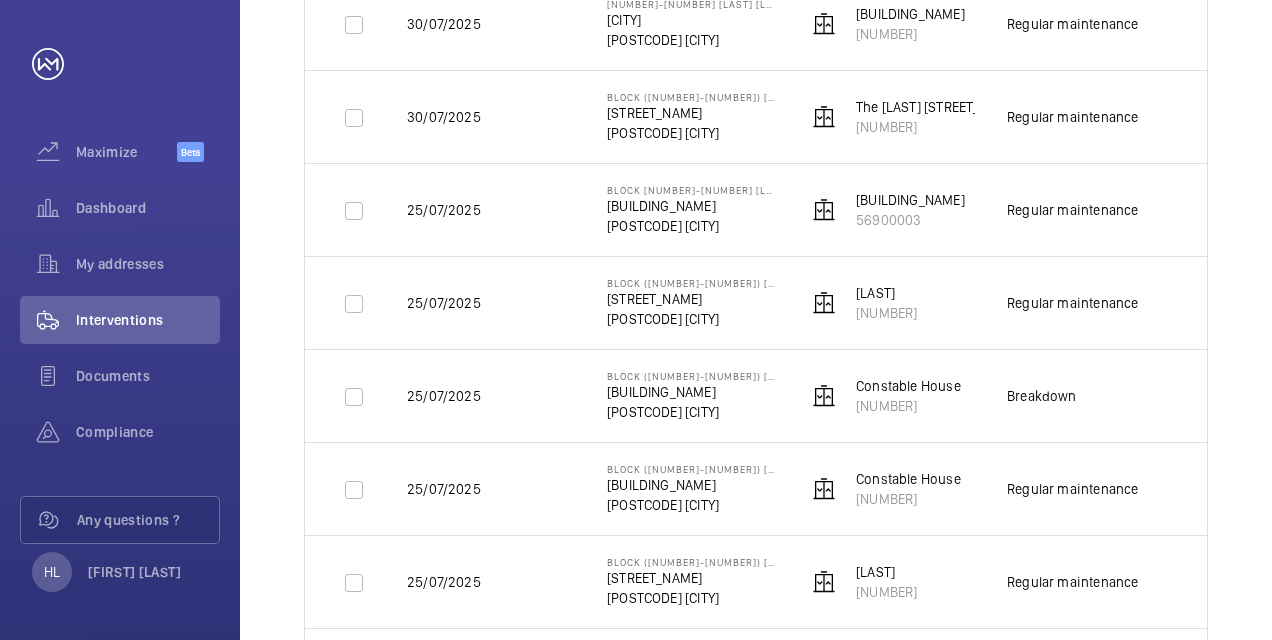 scroll, scrollTop: 1100, scrollLeft: 0, axis: vertical 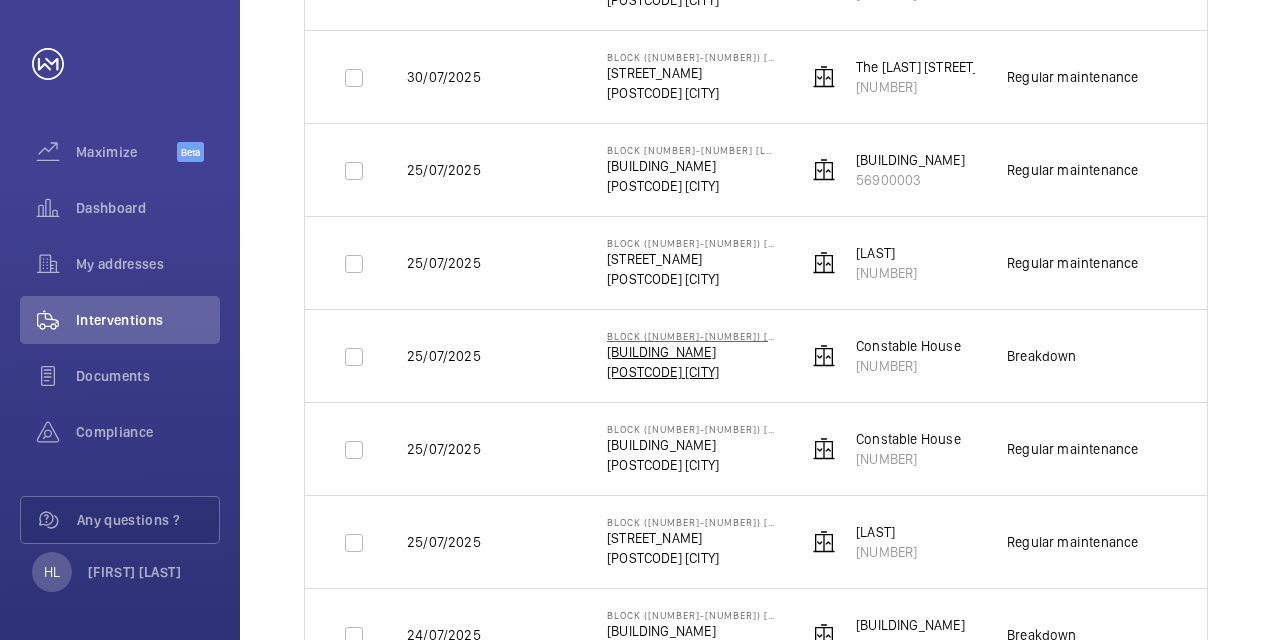 click on "[BUILDING_NAME]" 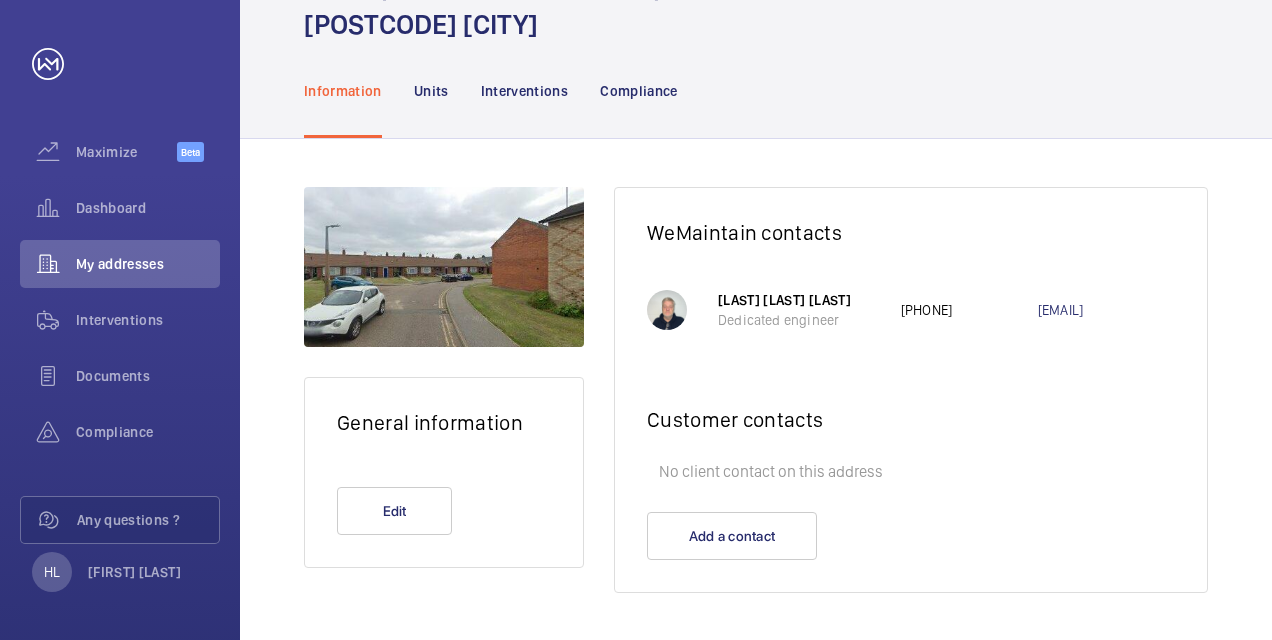 scroll, scrollTop: 120, scrollLeft: 0, axis: vertical 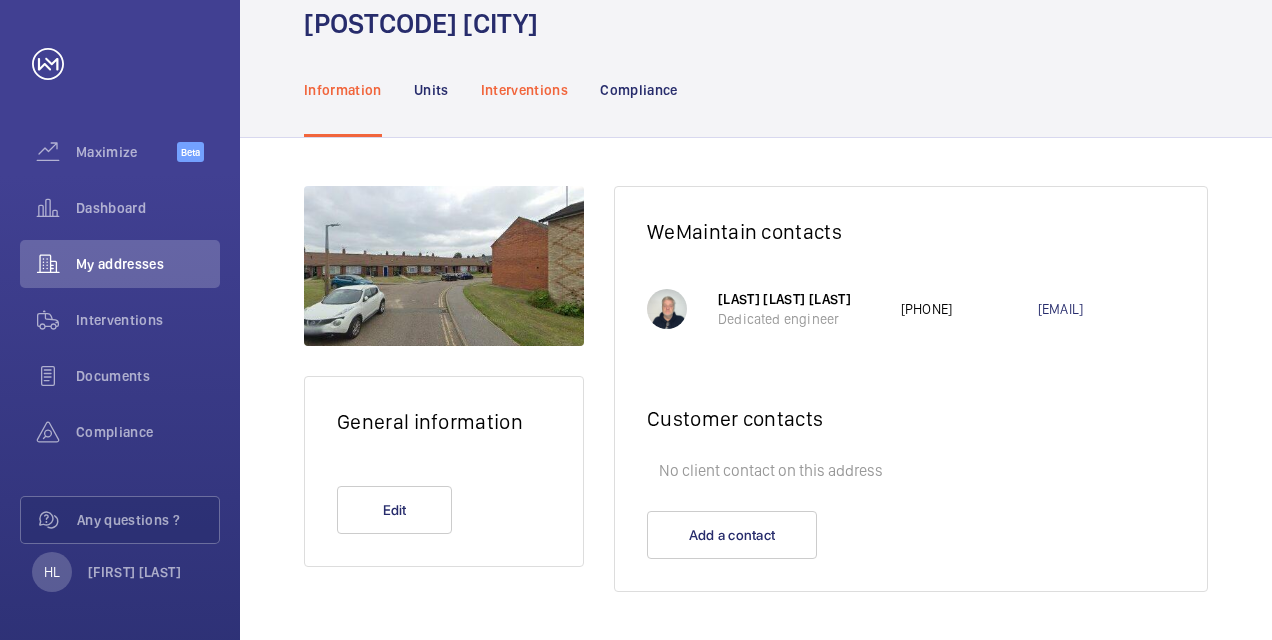 click on "Interventions" 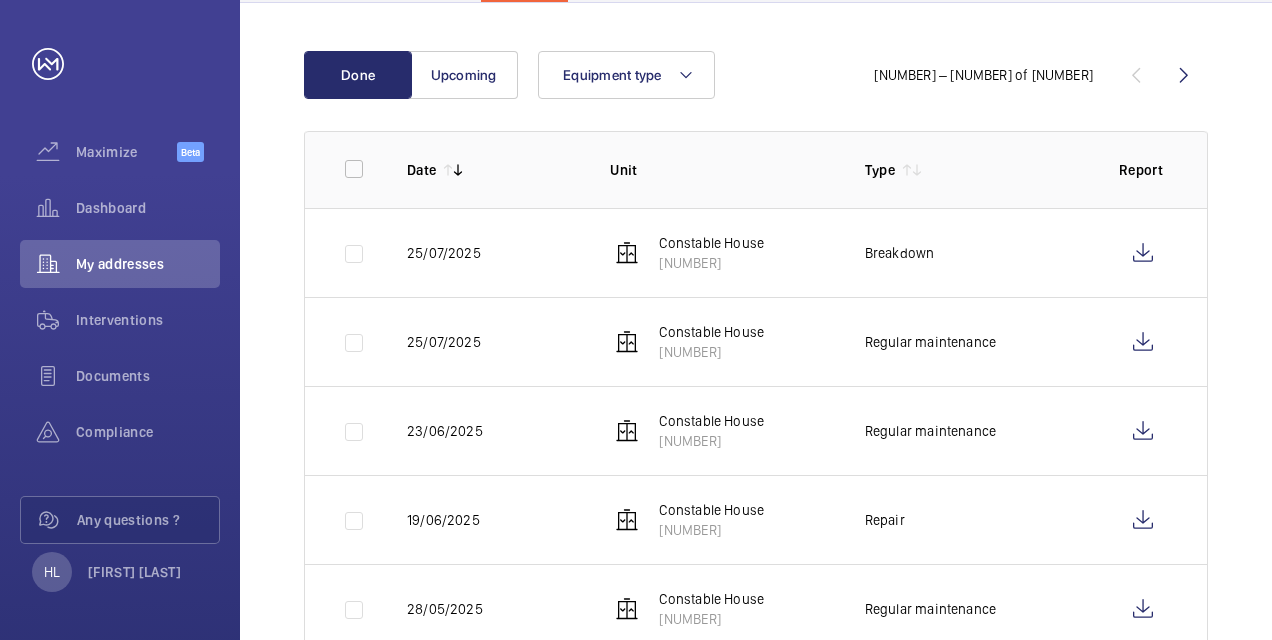 scroll, scrollTop: 320, scrollLeft: 0, axis: vertical 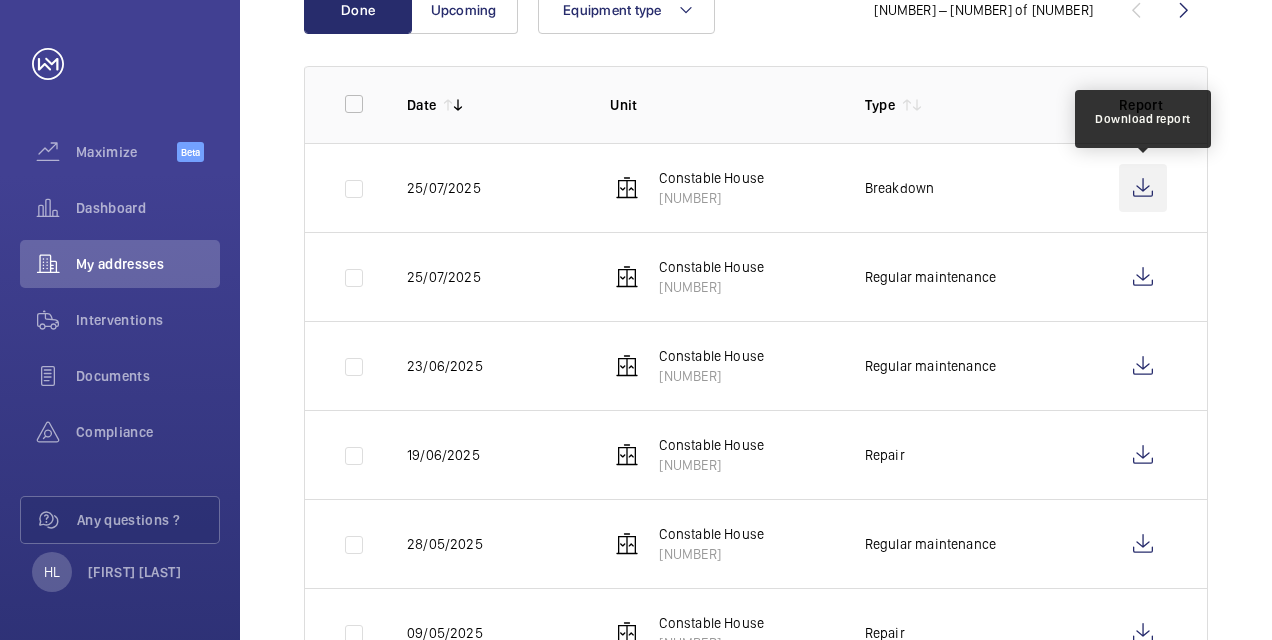 click 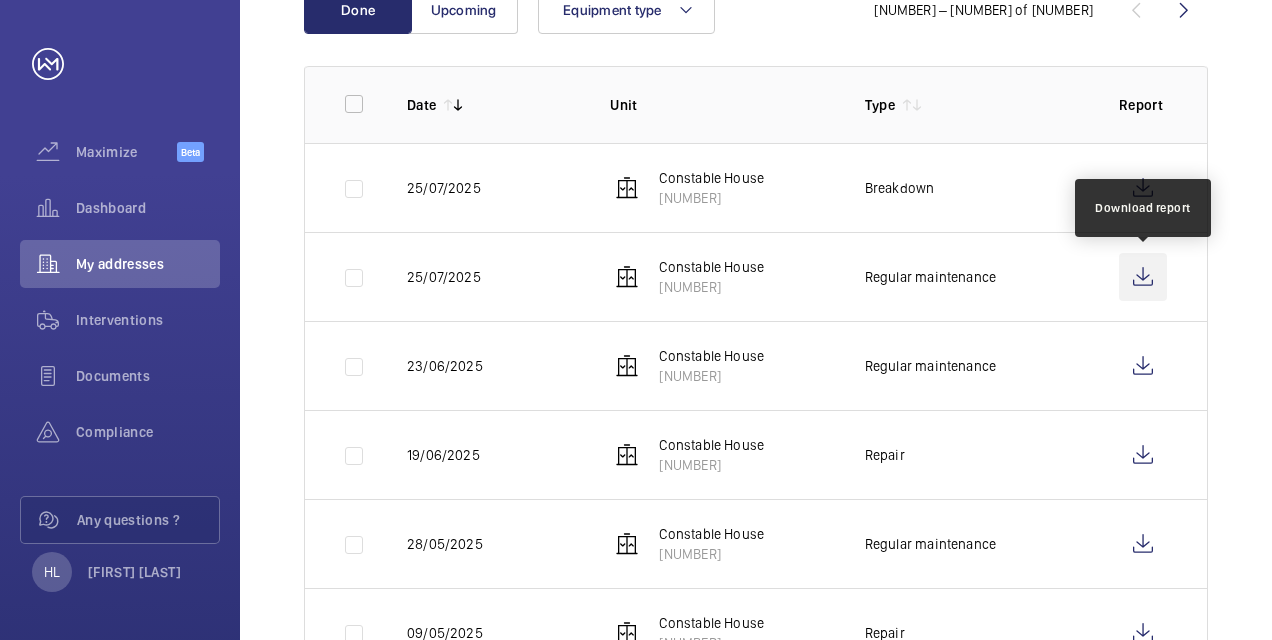 click 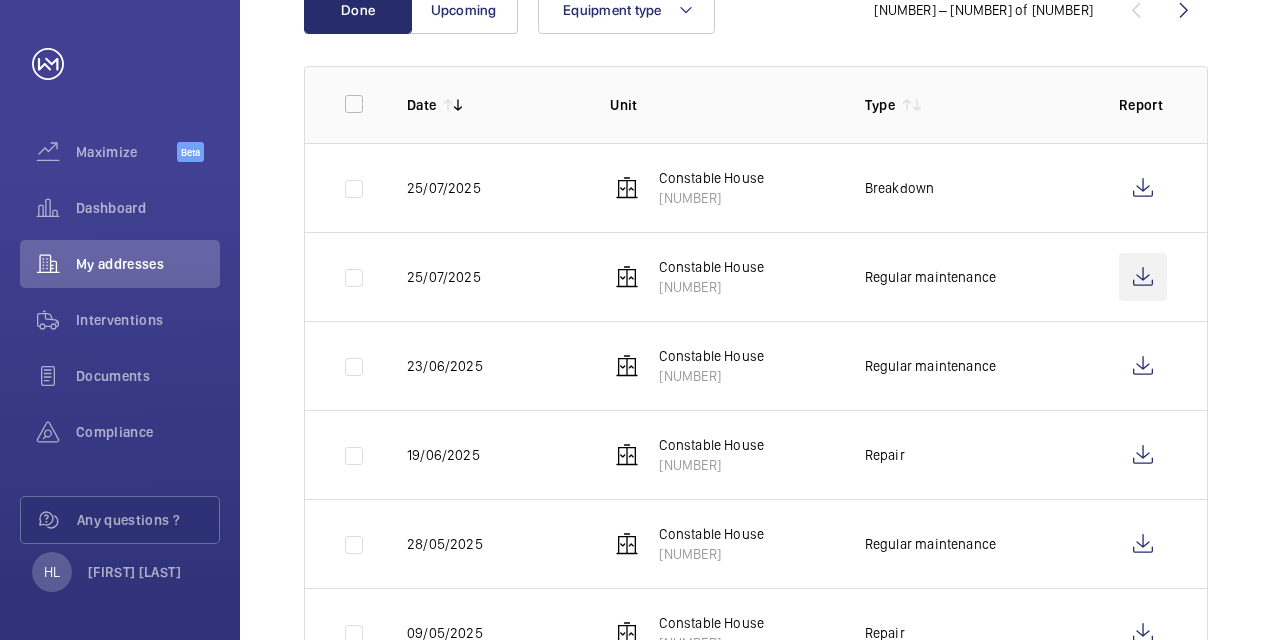 scroll, scrollTop: 320, scrollLeft: 0, axis: vertical 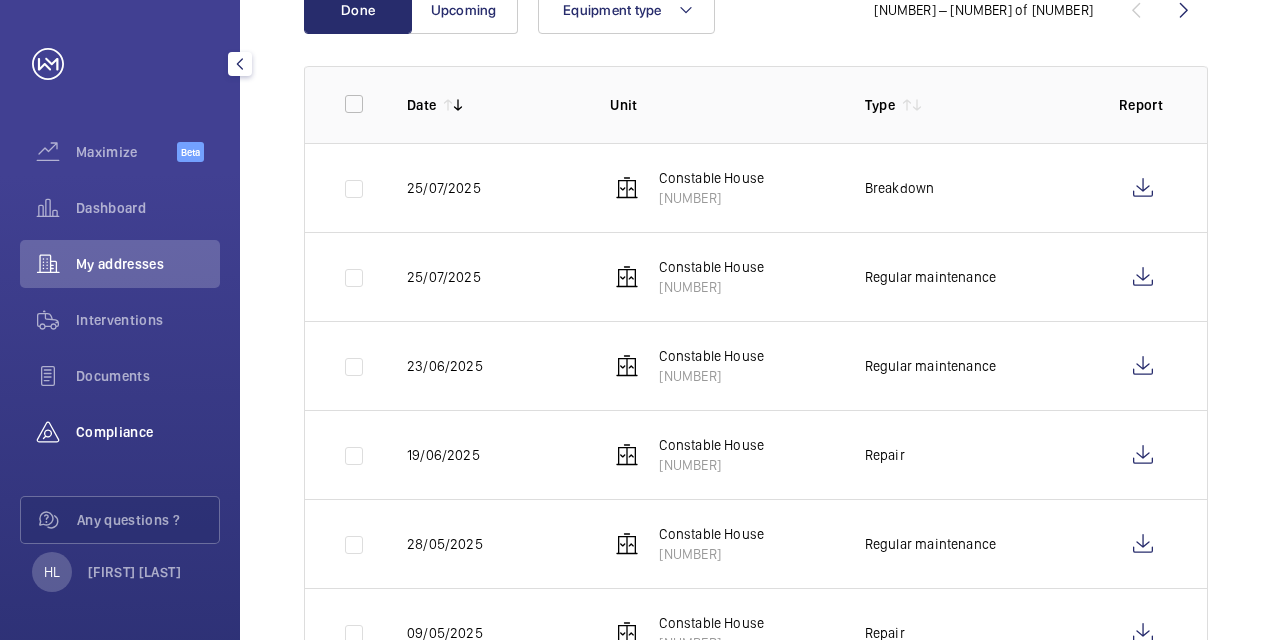 click on "Compliance" 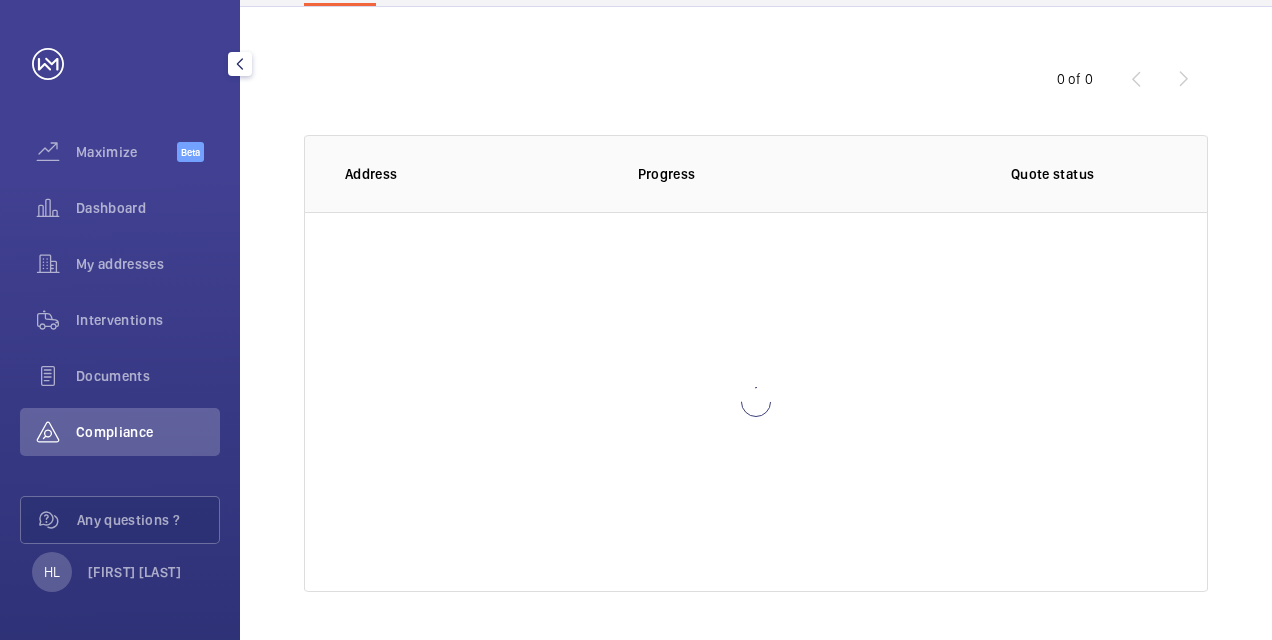 scroll, scrollTop: 174, scrollLeft: 0, axis: vertical 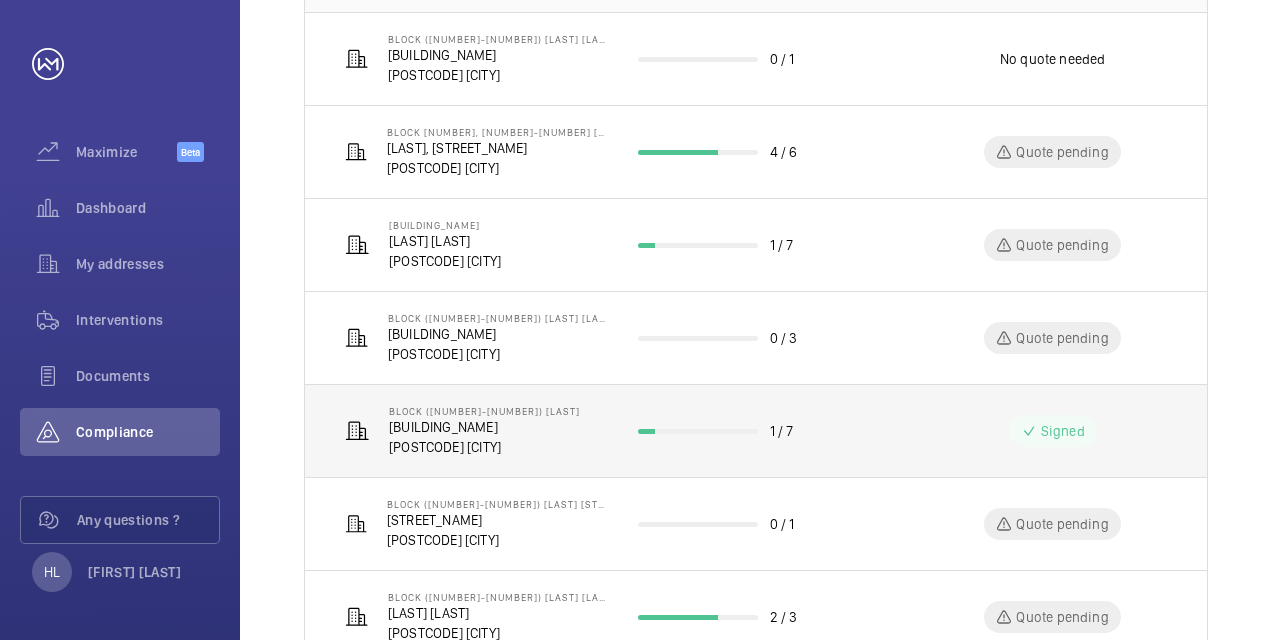 click on "[BUILDING_NAME]" 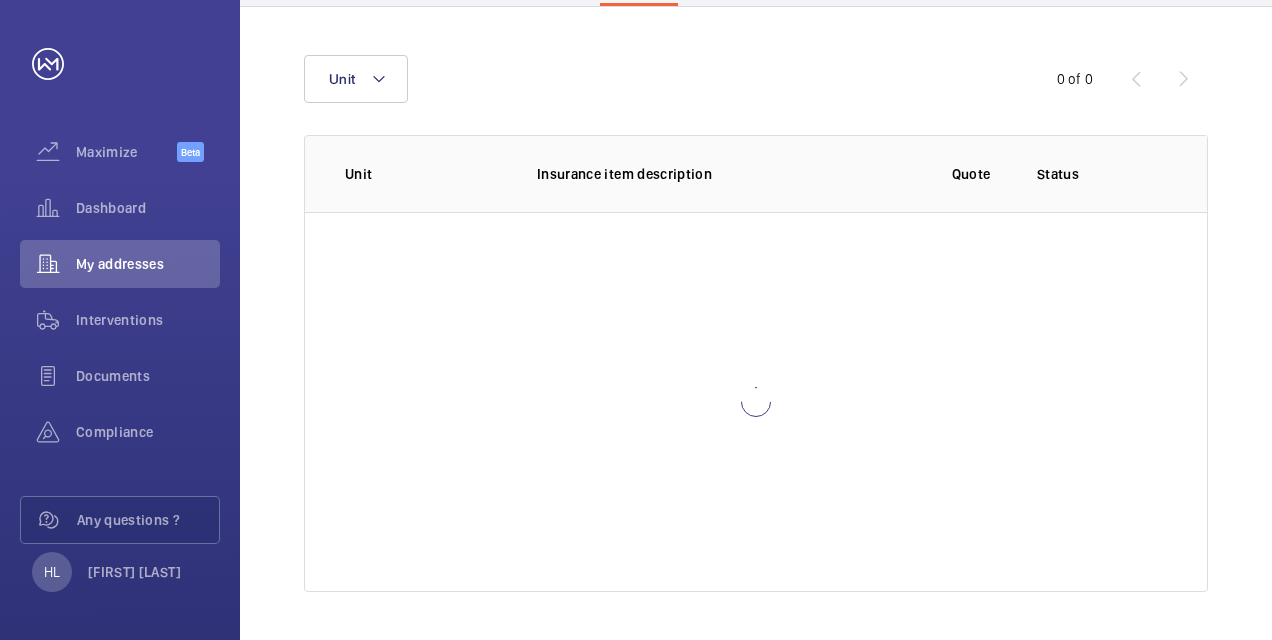 scroll, scrollTop: 250, scrollLeft: 0, axis: vertical 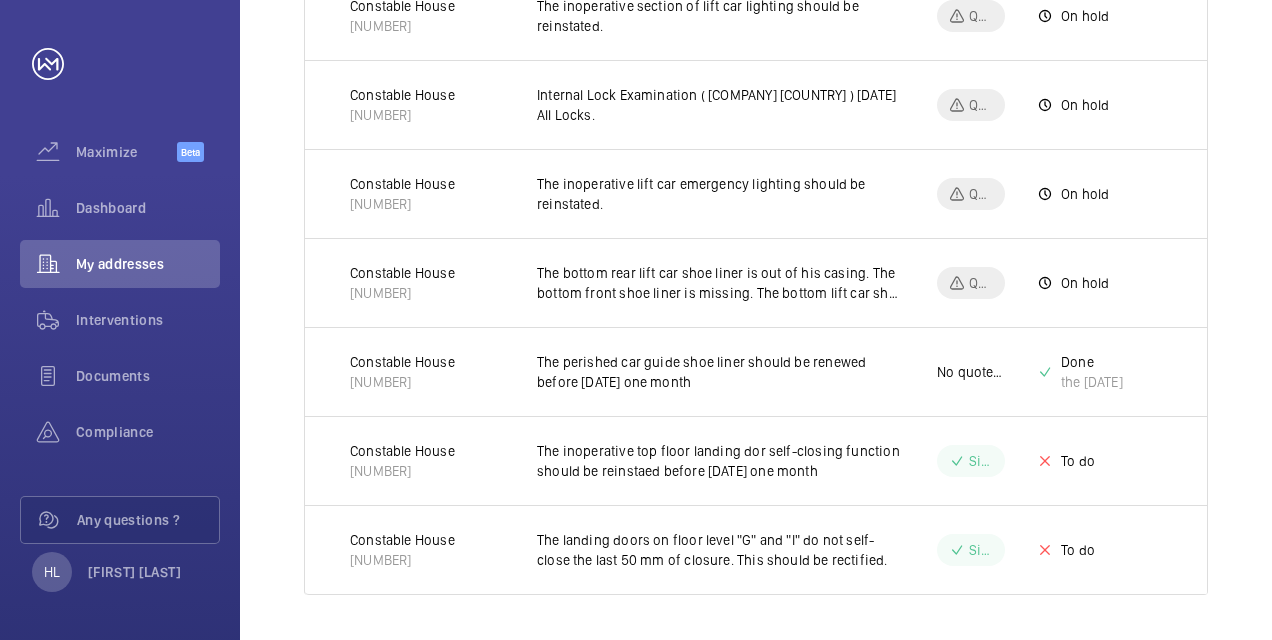 click on "Signed" 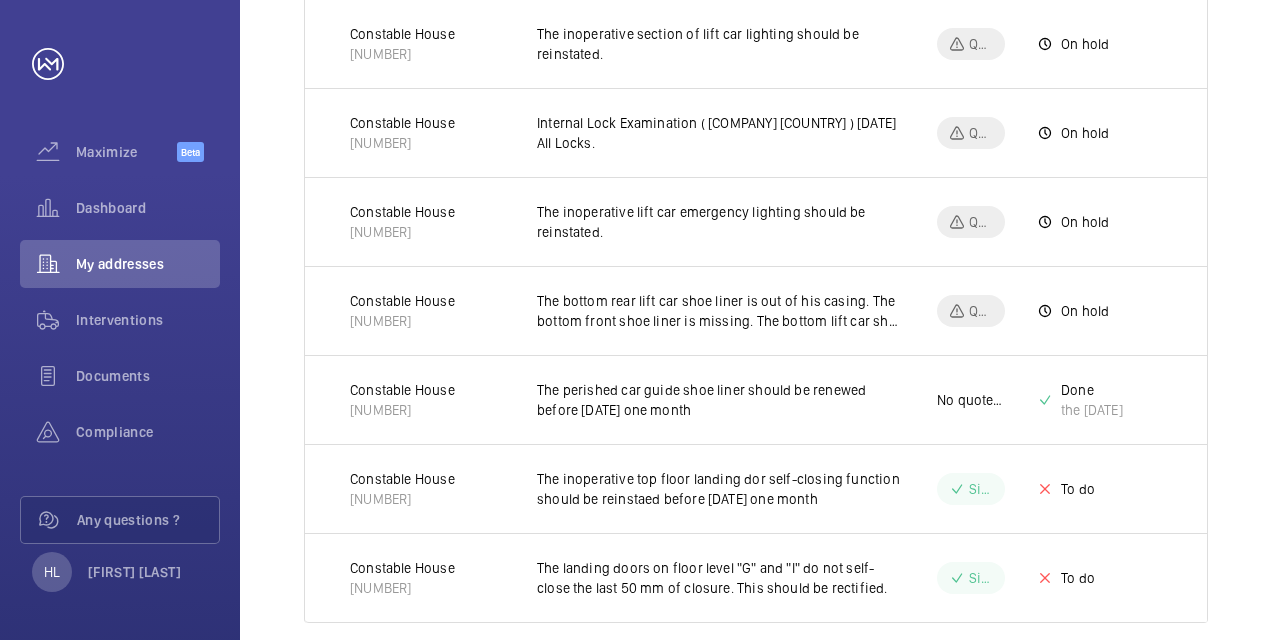 scroll, scrollTop: 492, scrollLeft: 0, axis: vertical 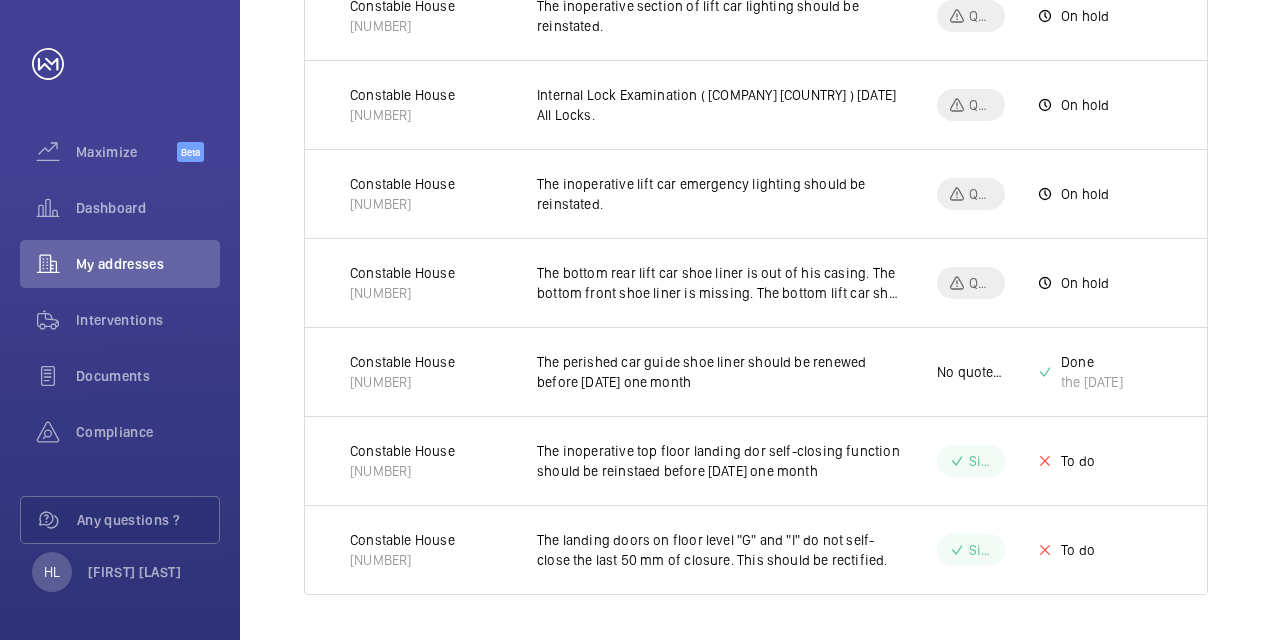 click on "Signed" 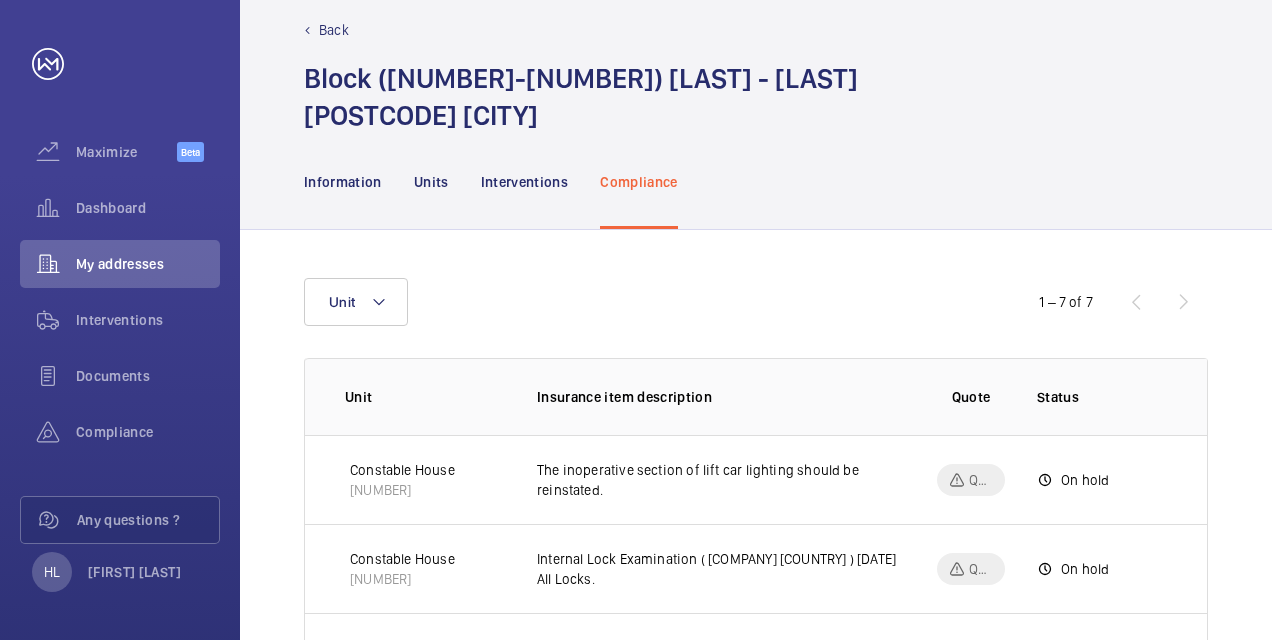 scroll, scrollTop: 0, scrollLeft: 0, axis: both 